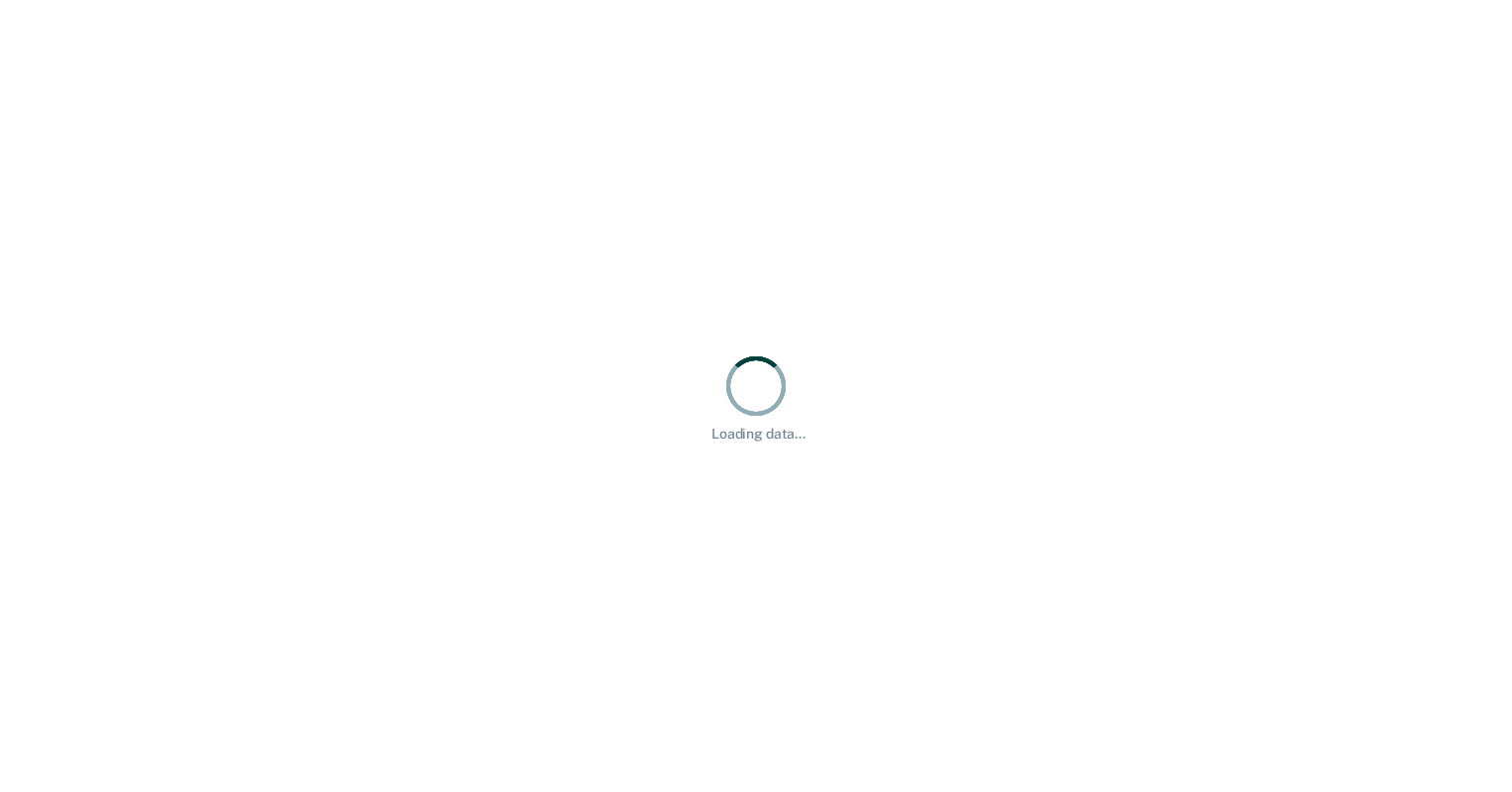 scroll, scrollTop: 0, scrollLeft: 0, axis: both 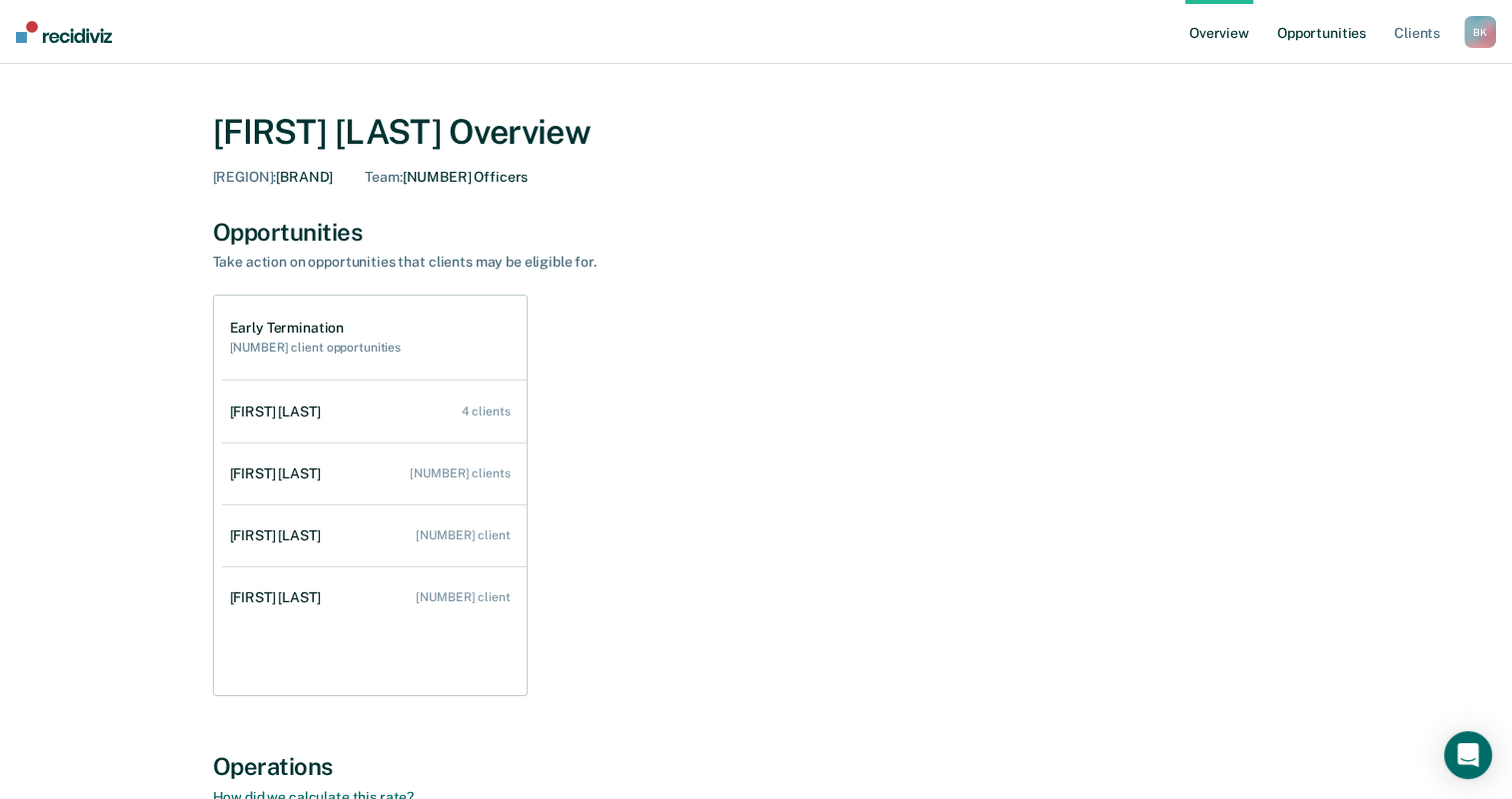 click on "Opportunities" at bounding box center (1321, 32) 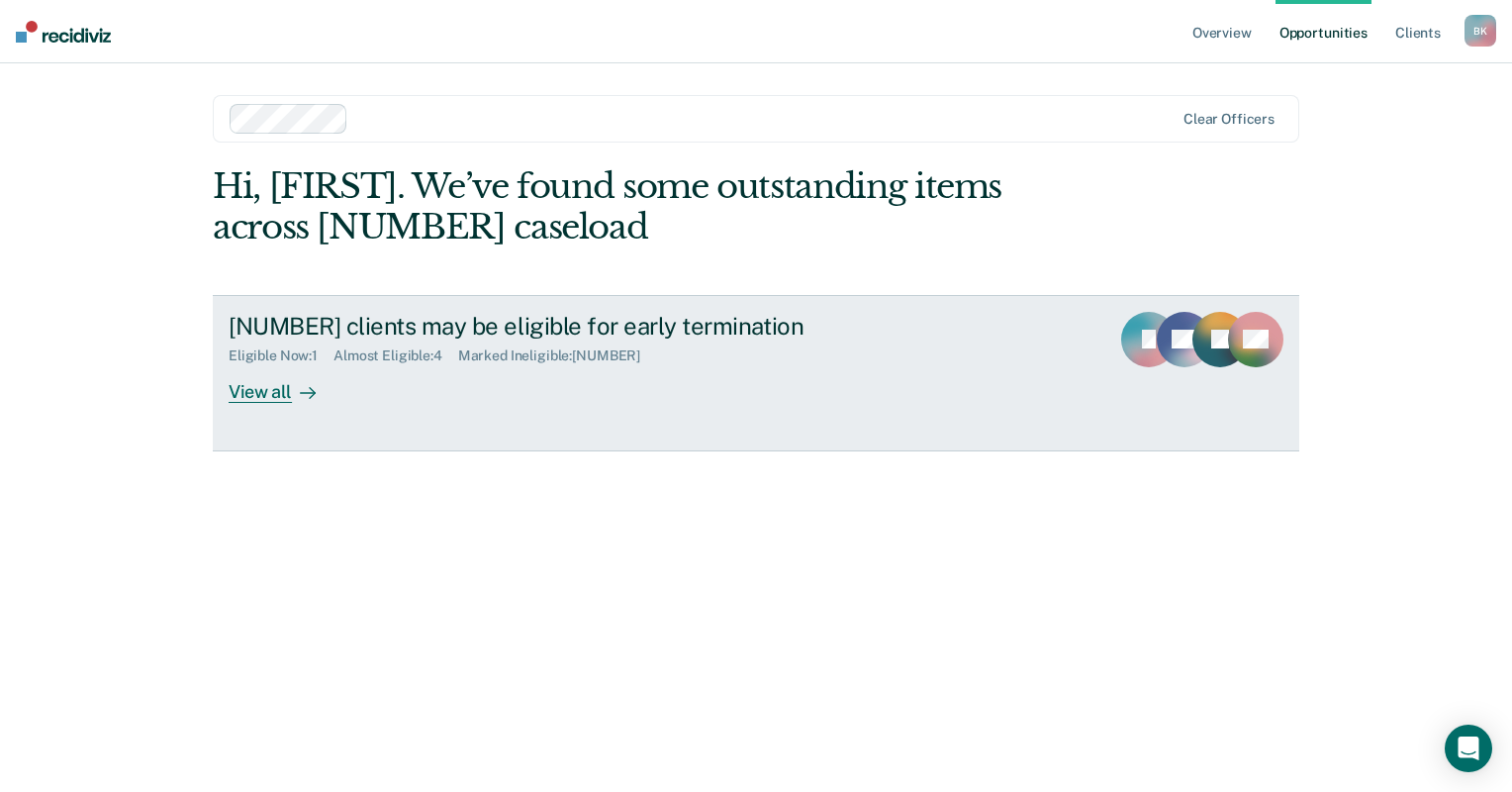 click on "Eligible Now : [NUMBER] Almost Eligible : [NUMBER] Marked Ineligible : [NUMBER]" at bounding box center (576, 351) 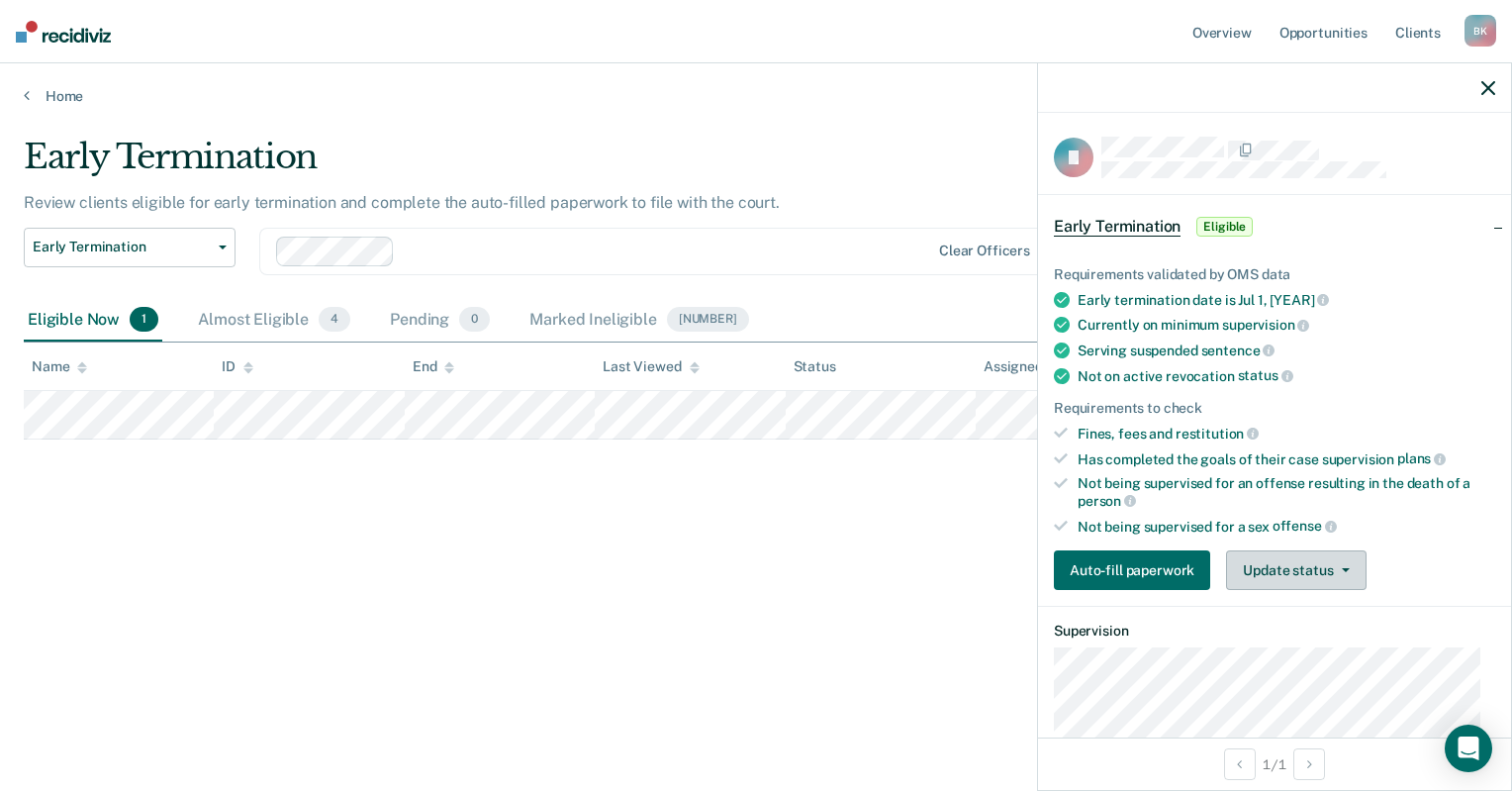 click on "Update status" at bounding box center [1295, 570] 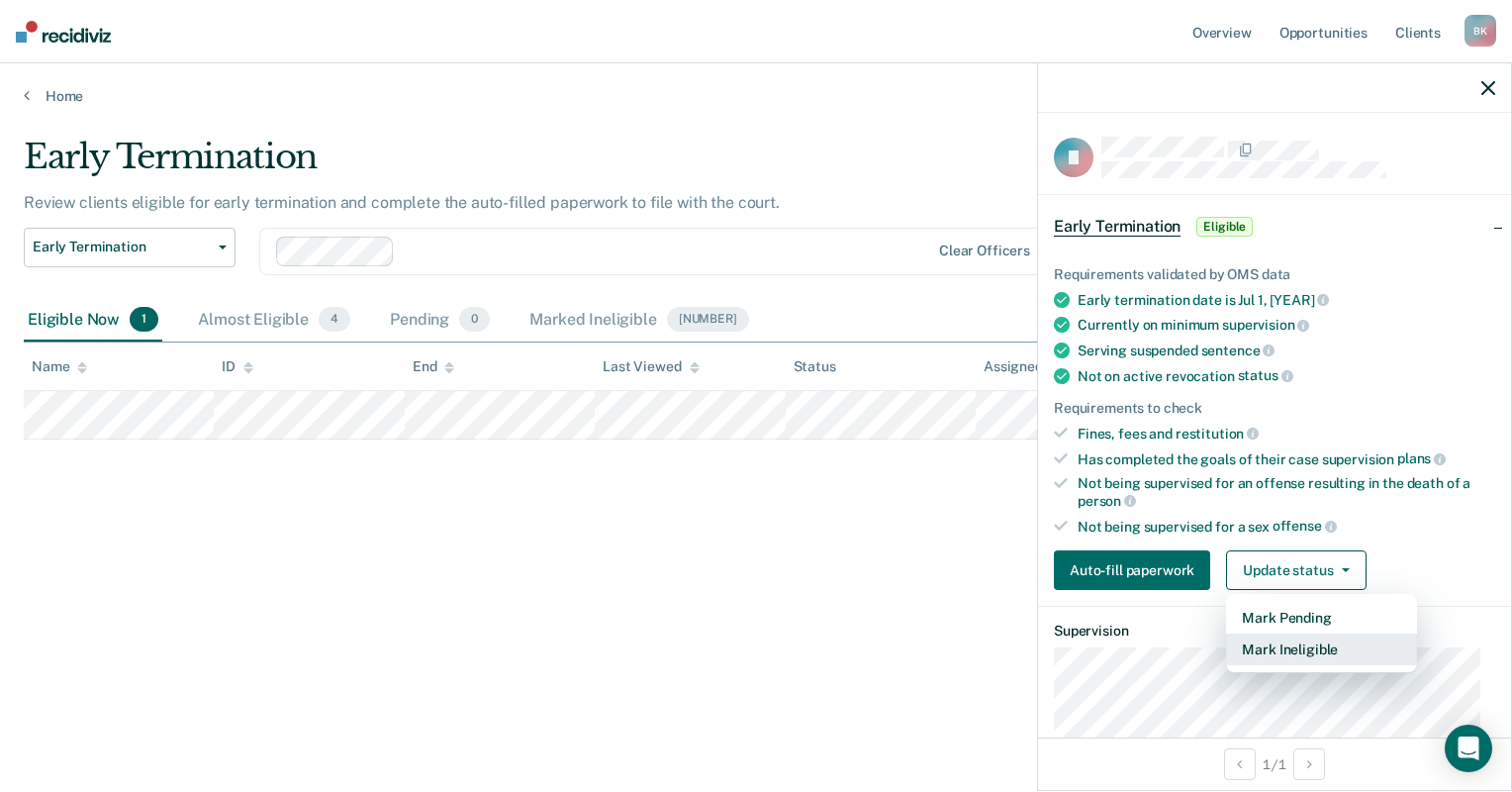 click on "Mark Ineligible" at bounding box center (1321, 649) 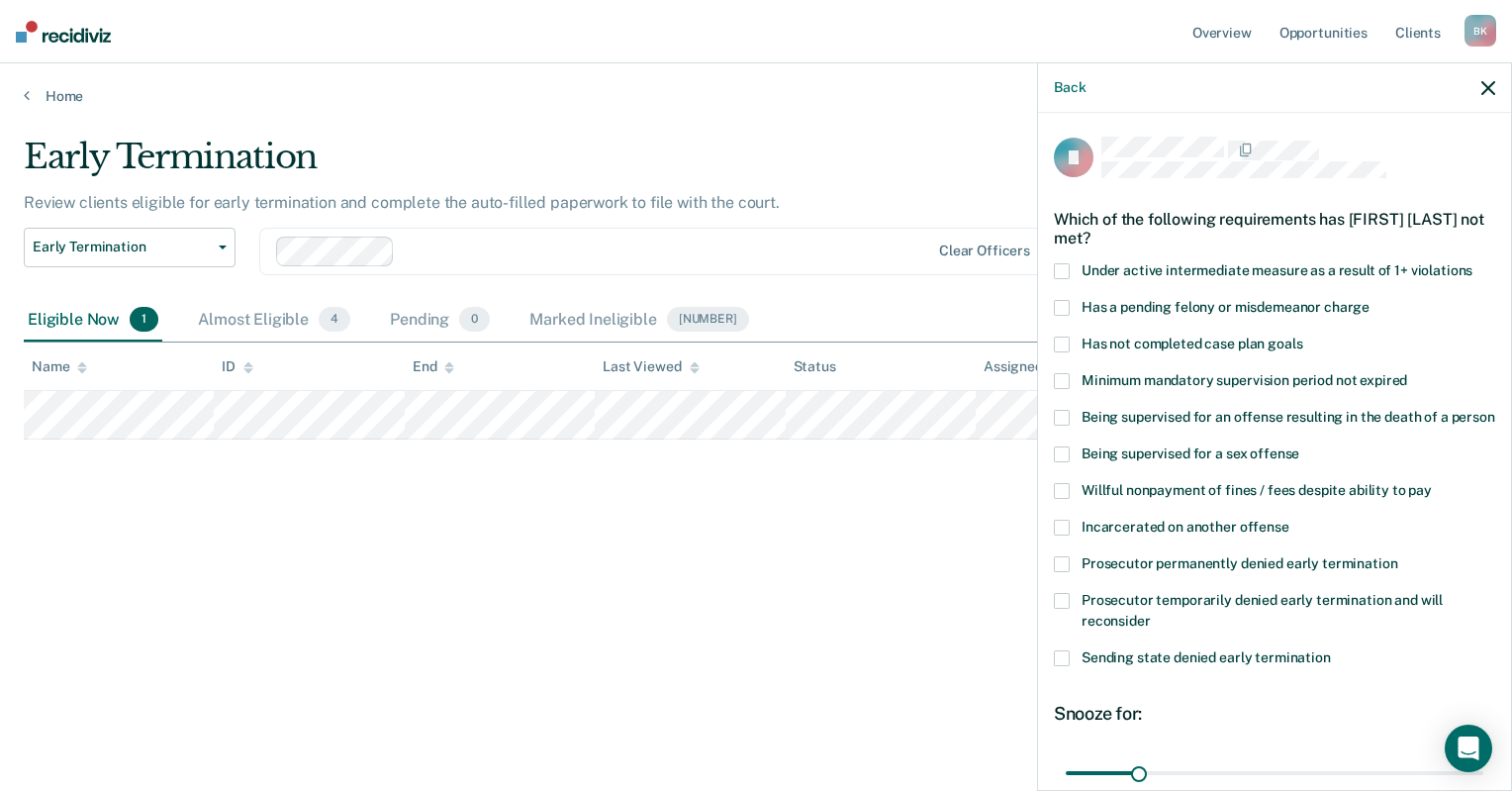 click at bounding box center [1062, 308] 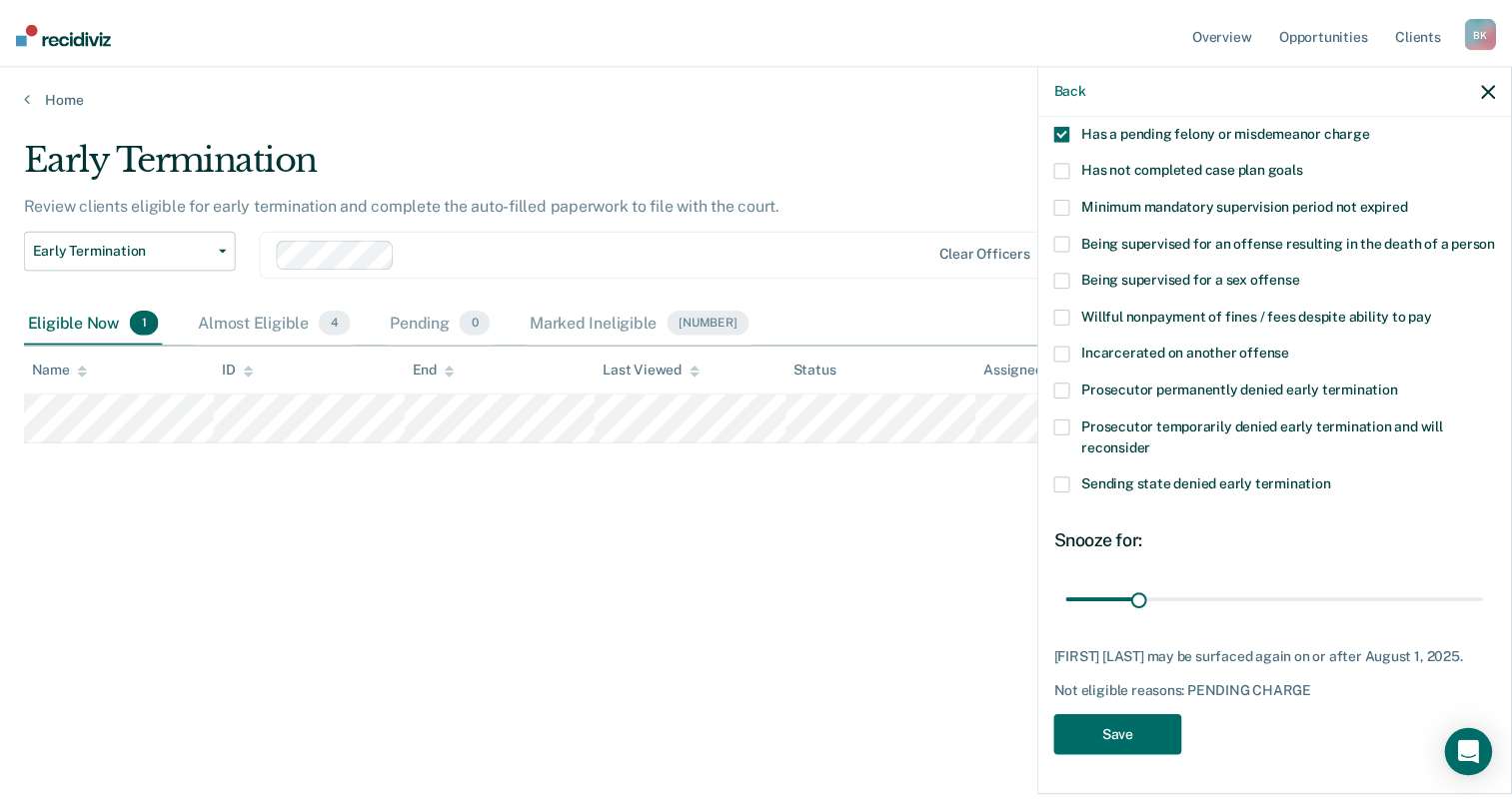 scroll, scrollTop: 197, scrollLeft: 0, axis: vertical 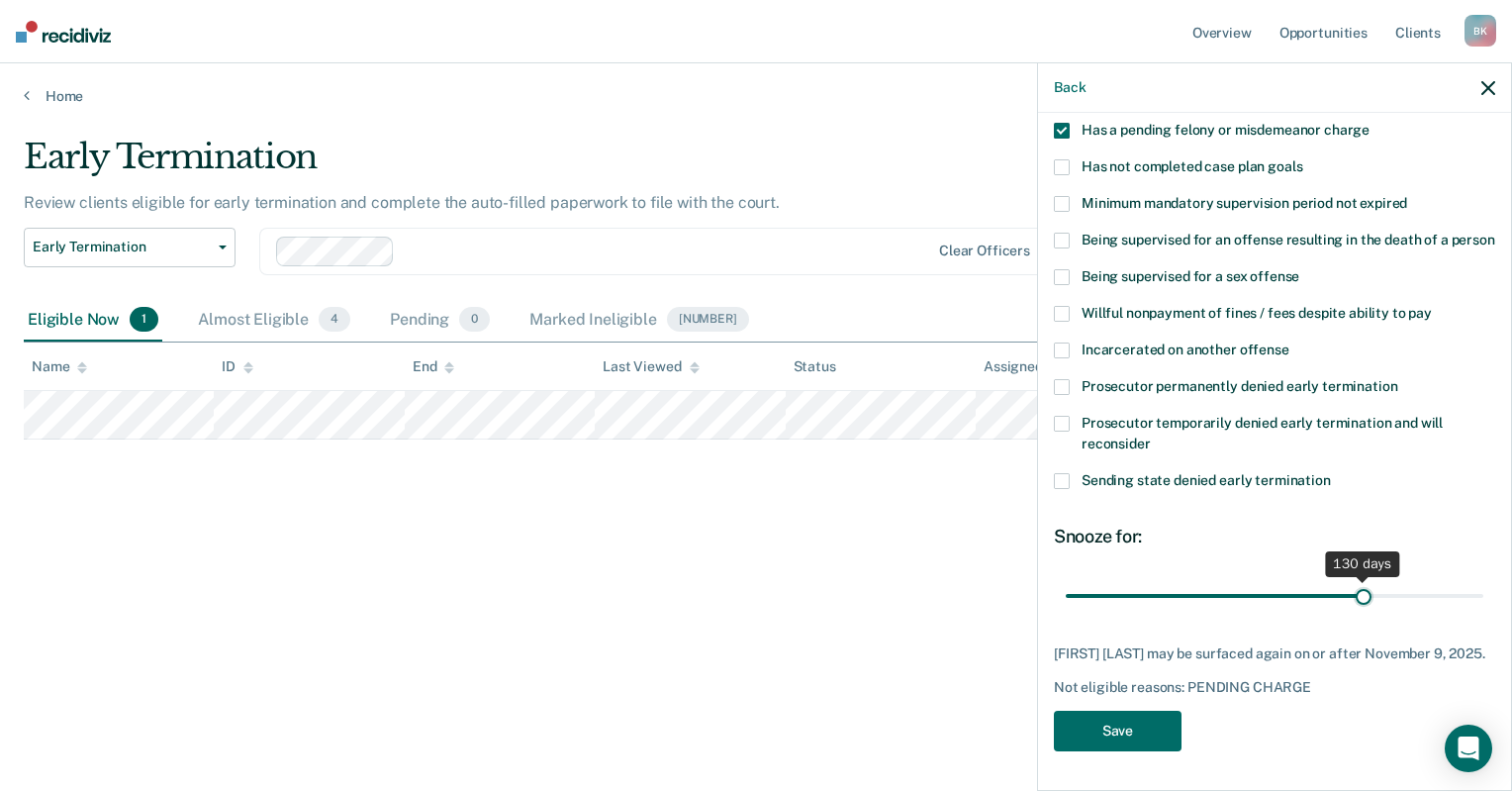 drag, startPoint x: 1140, startPoint y: 593, endPoint x: 1352, endPoint y: 599, distance: 212.08489 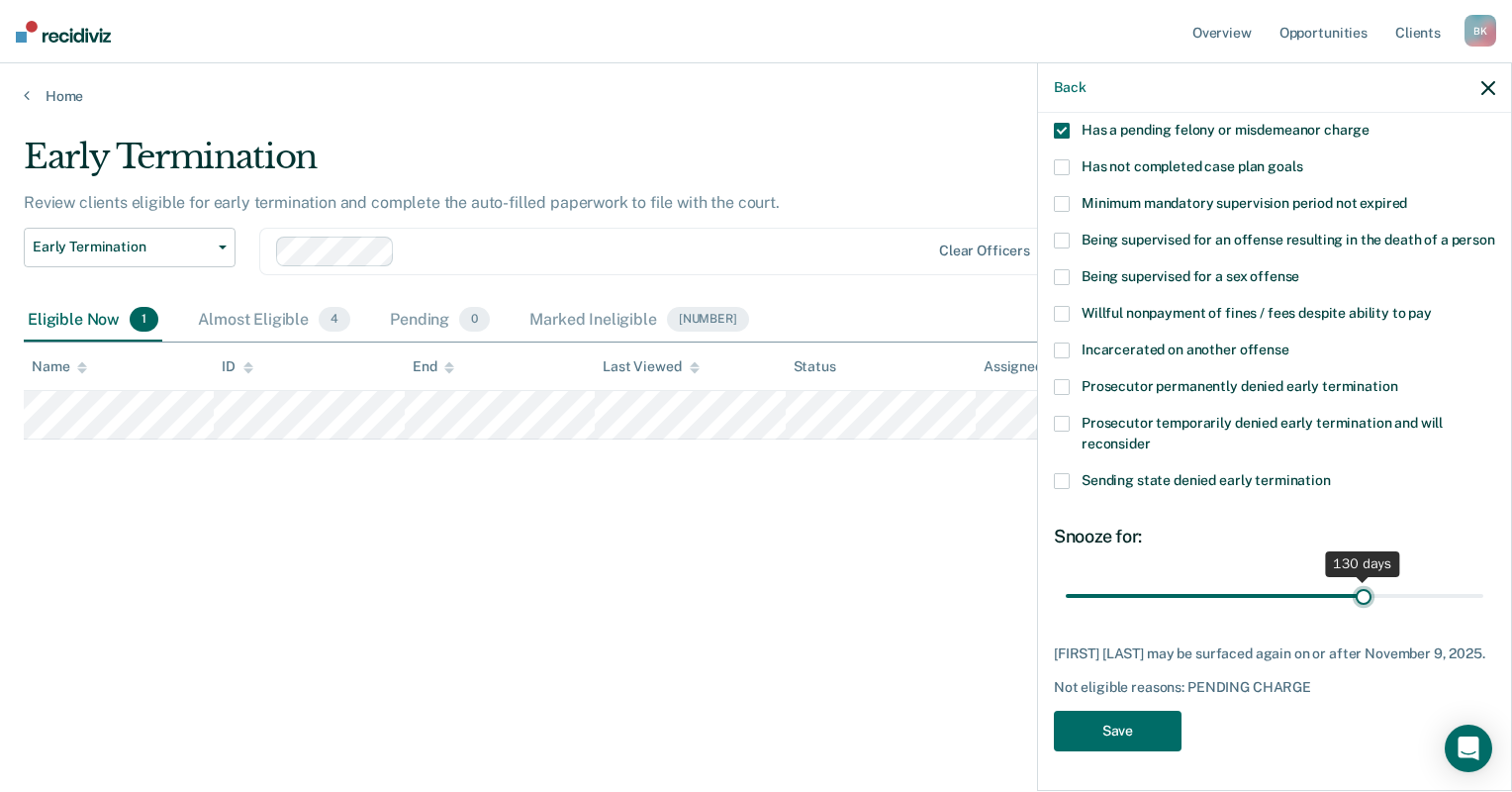type on "130" 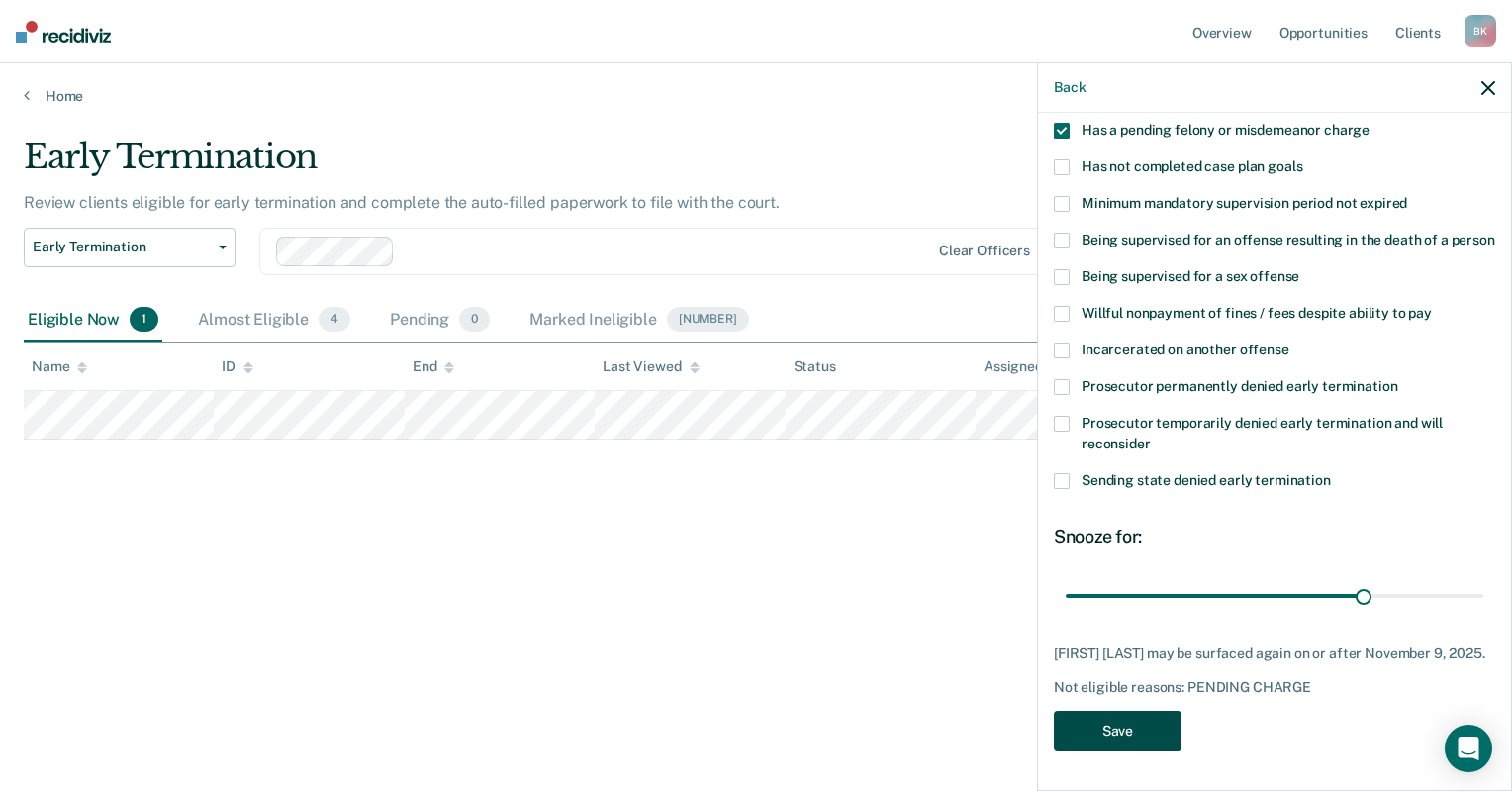 click on "Save" at bounding box center [1117, 731] 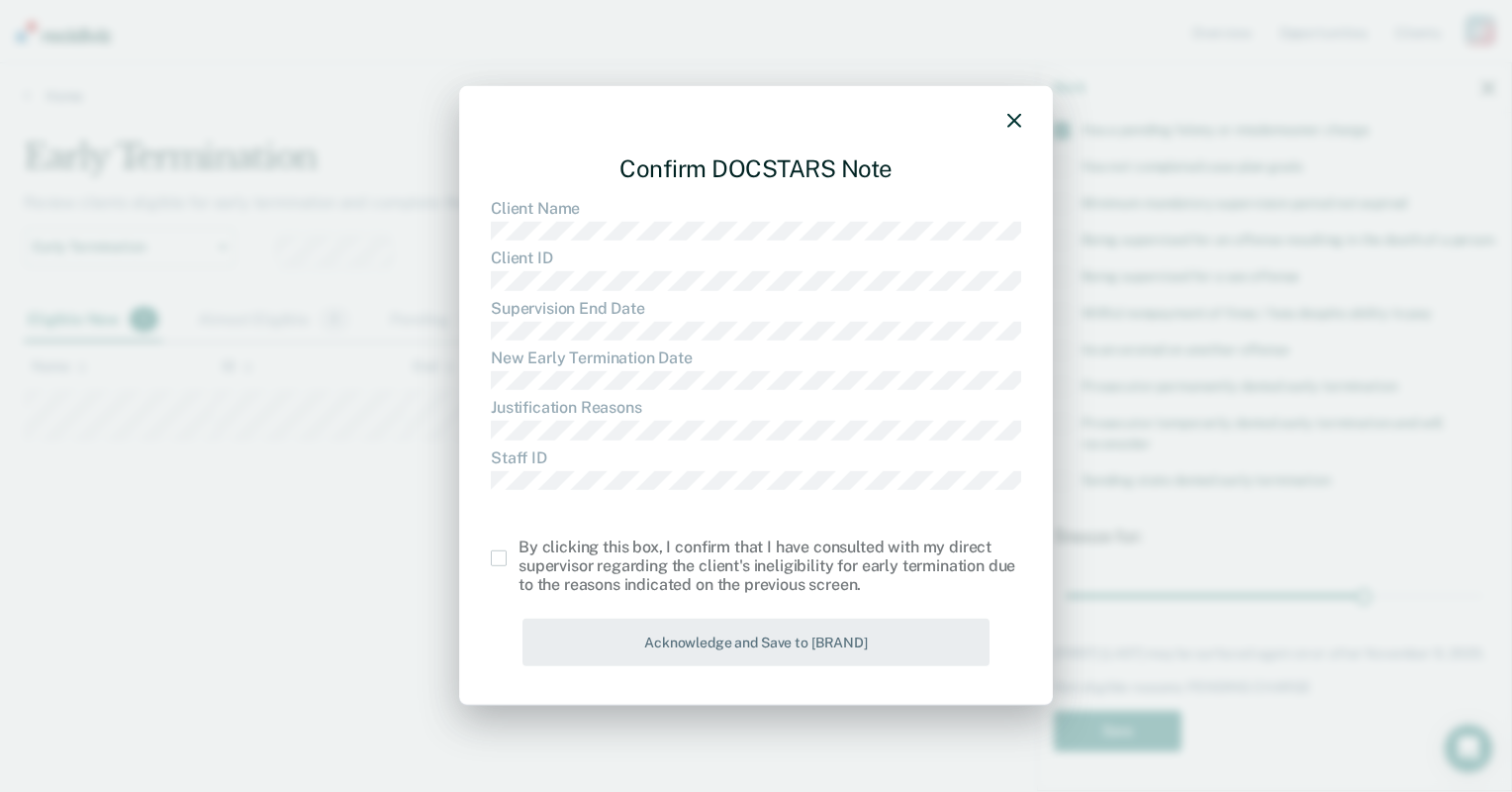 click at bounding box center (499, 558) 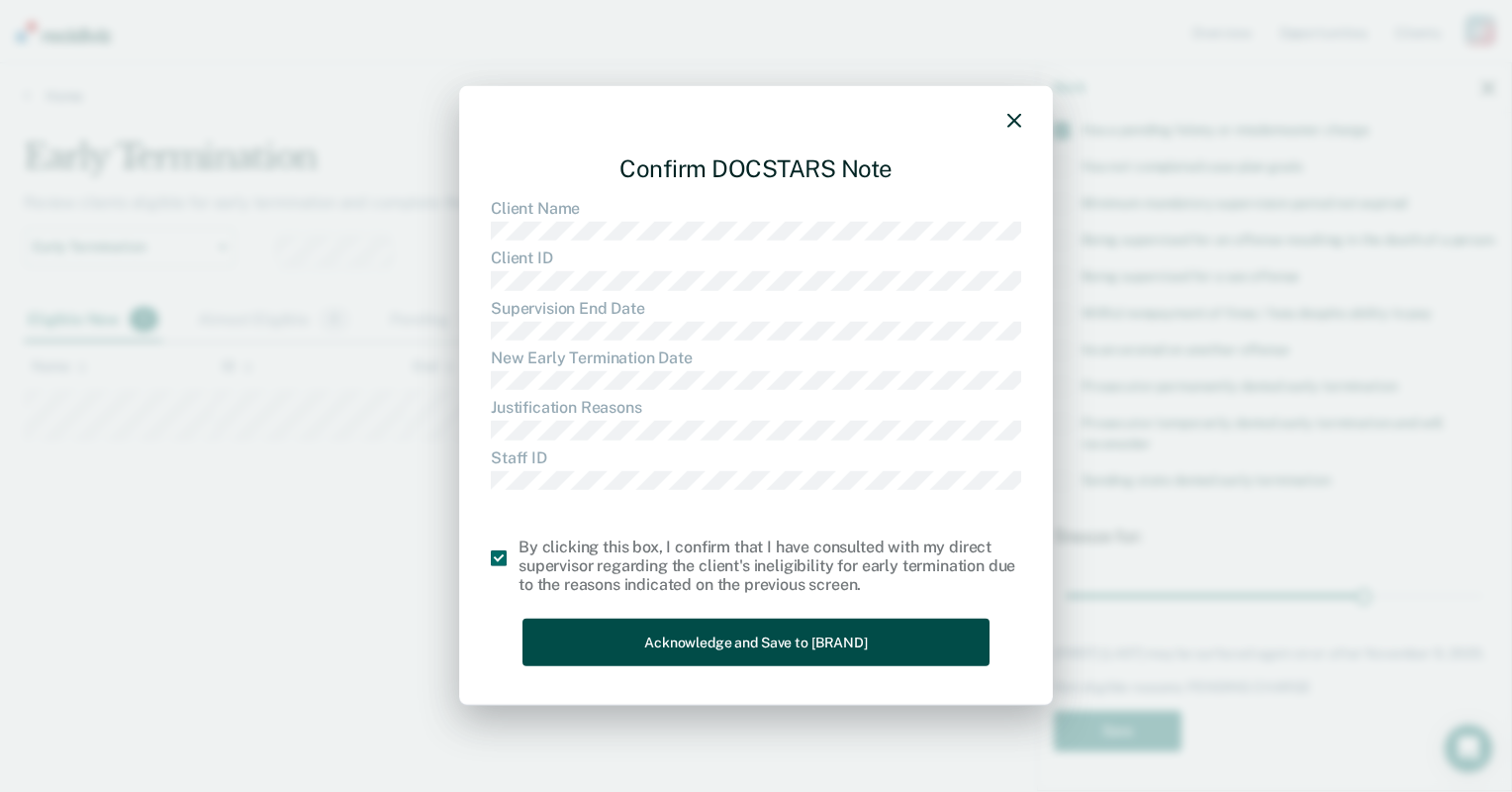 click on "Acknowledge and Save to [BRAND]" at bounding box center (756, 642) 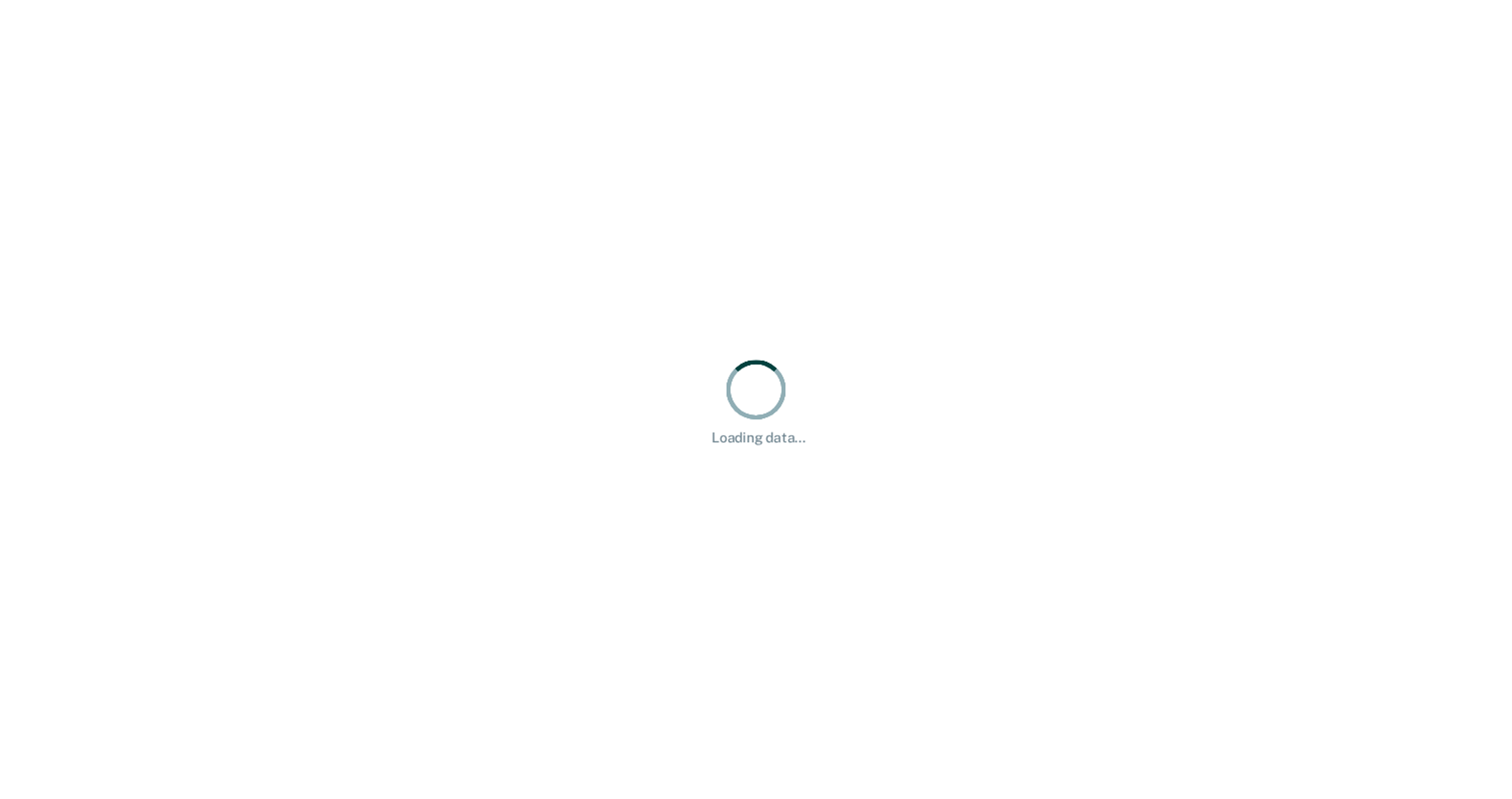 scroll, scrollTop: 0, scrollLeft: 0, axis: both 